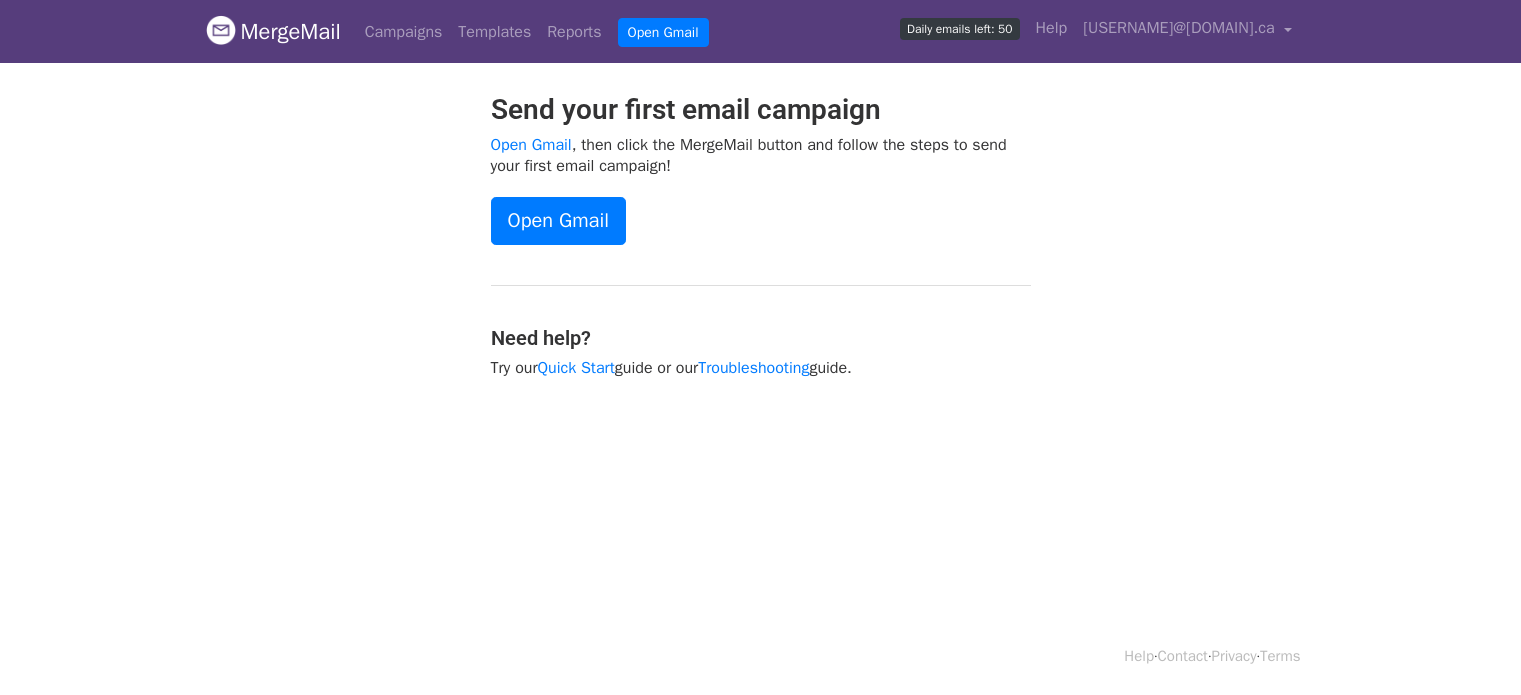 scroll, scrollTop: 0, scrollLeft: 0, axis: both 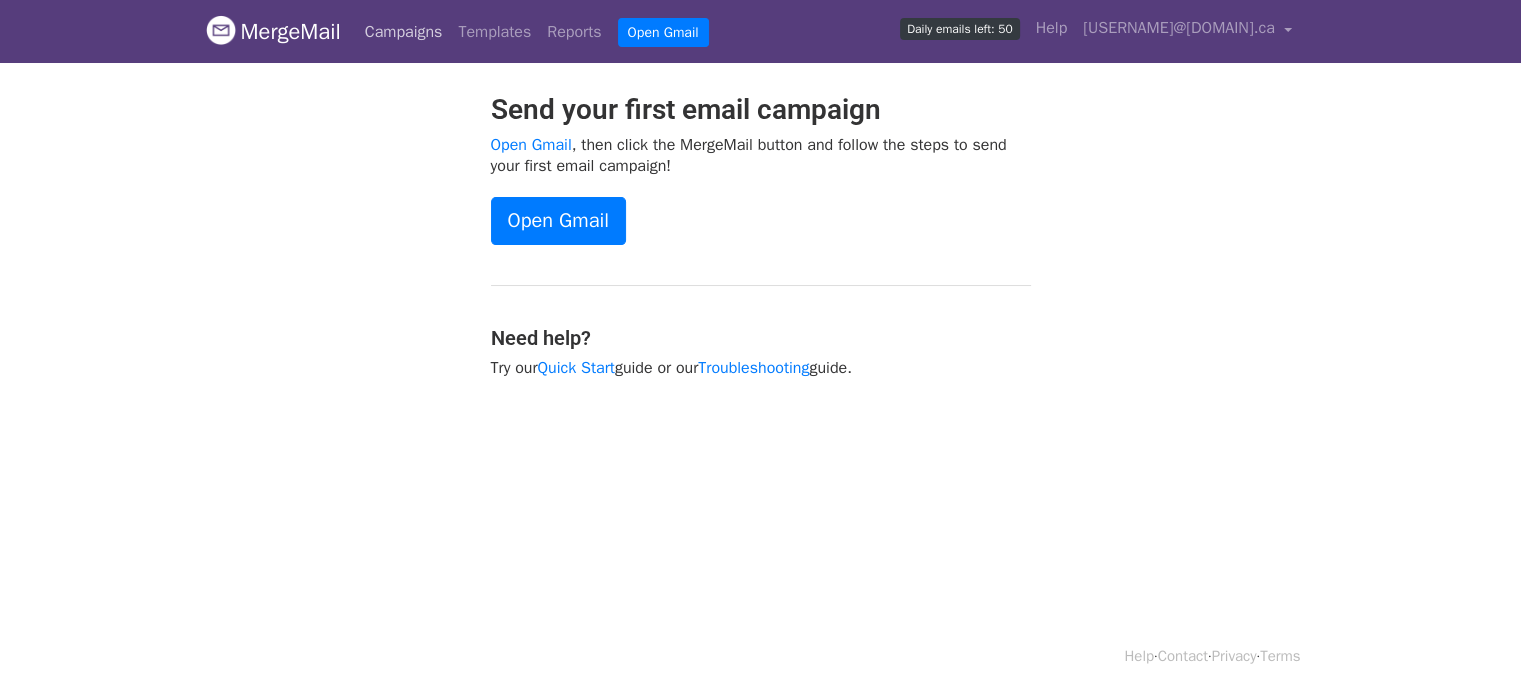 click on "Campaigns" at bounding box center [404, 32] 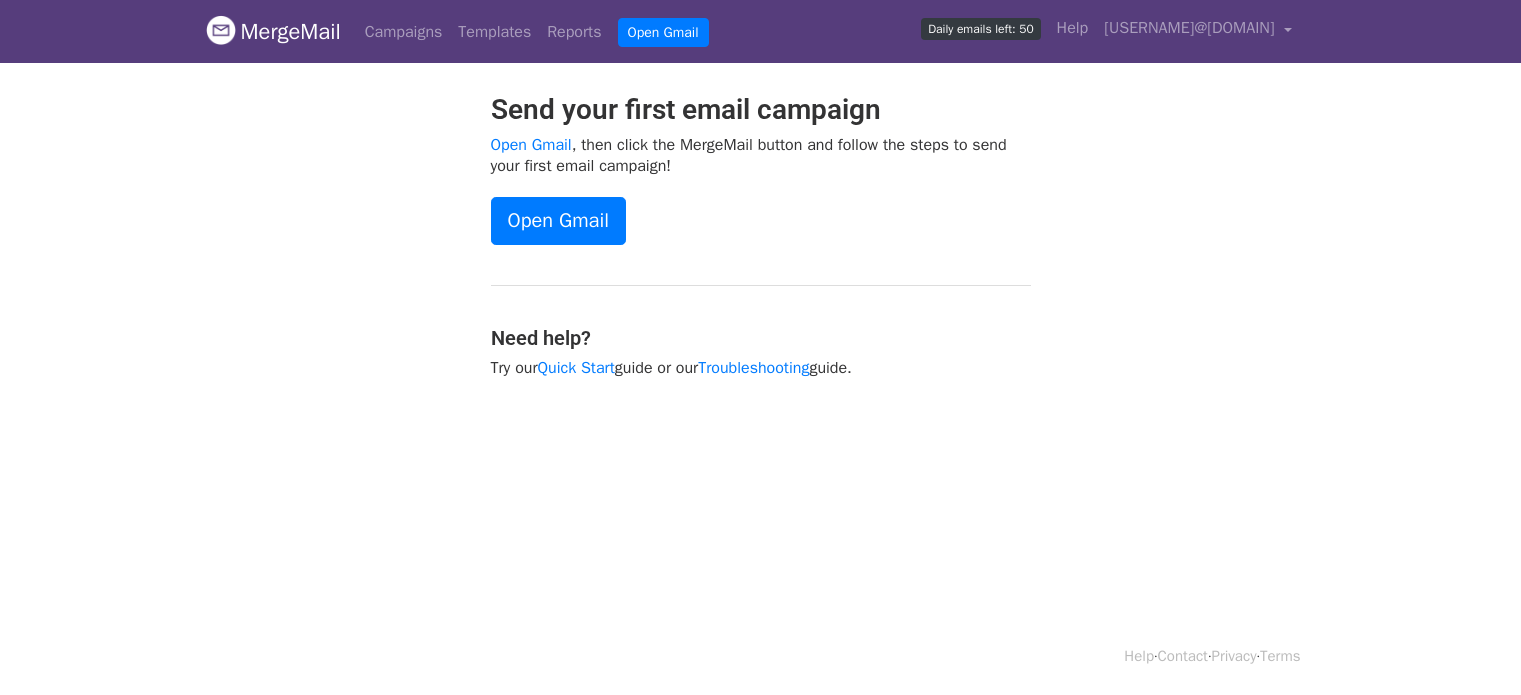 scroll, scrollTop: 0, scrollLeft: 0, axis: both 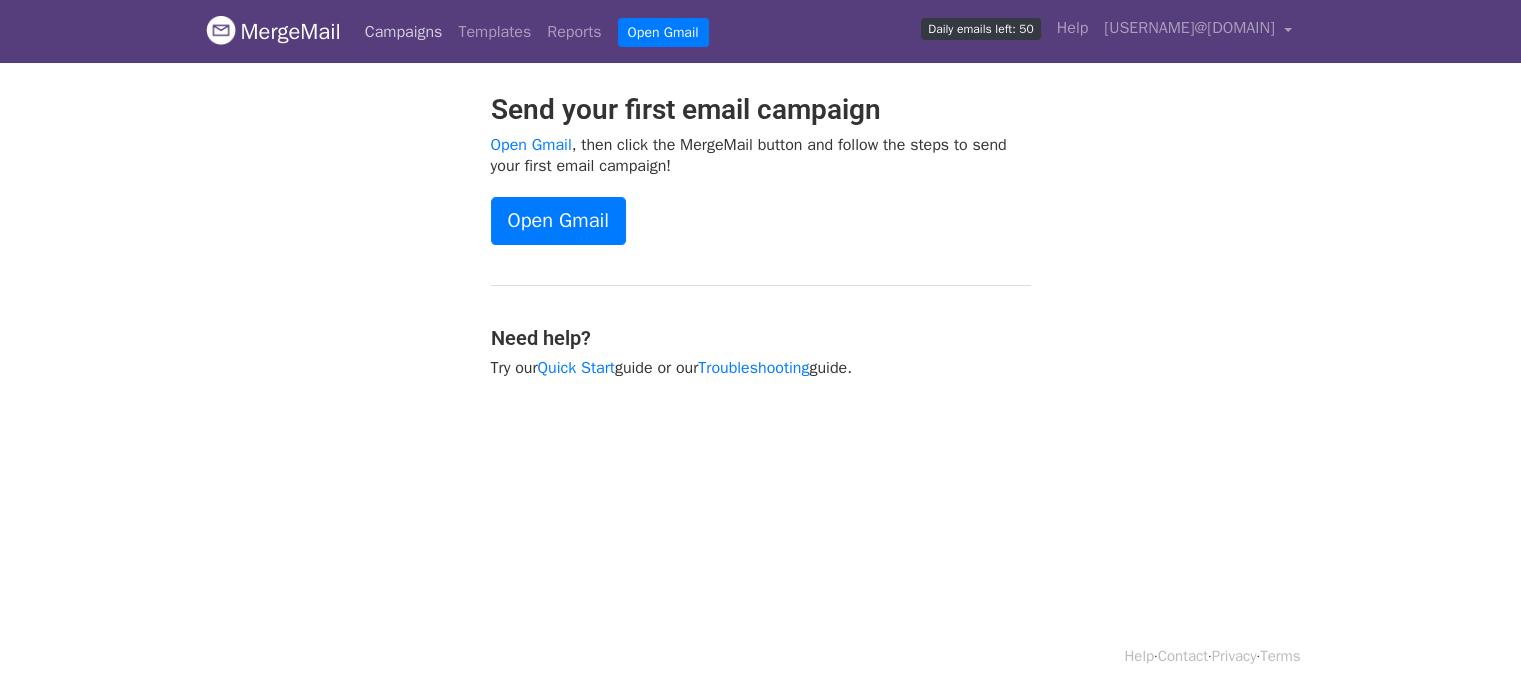 click on "Campaigns" at bounding box center (404, 32) 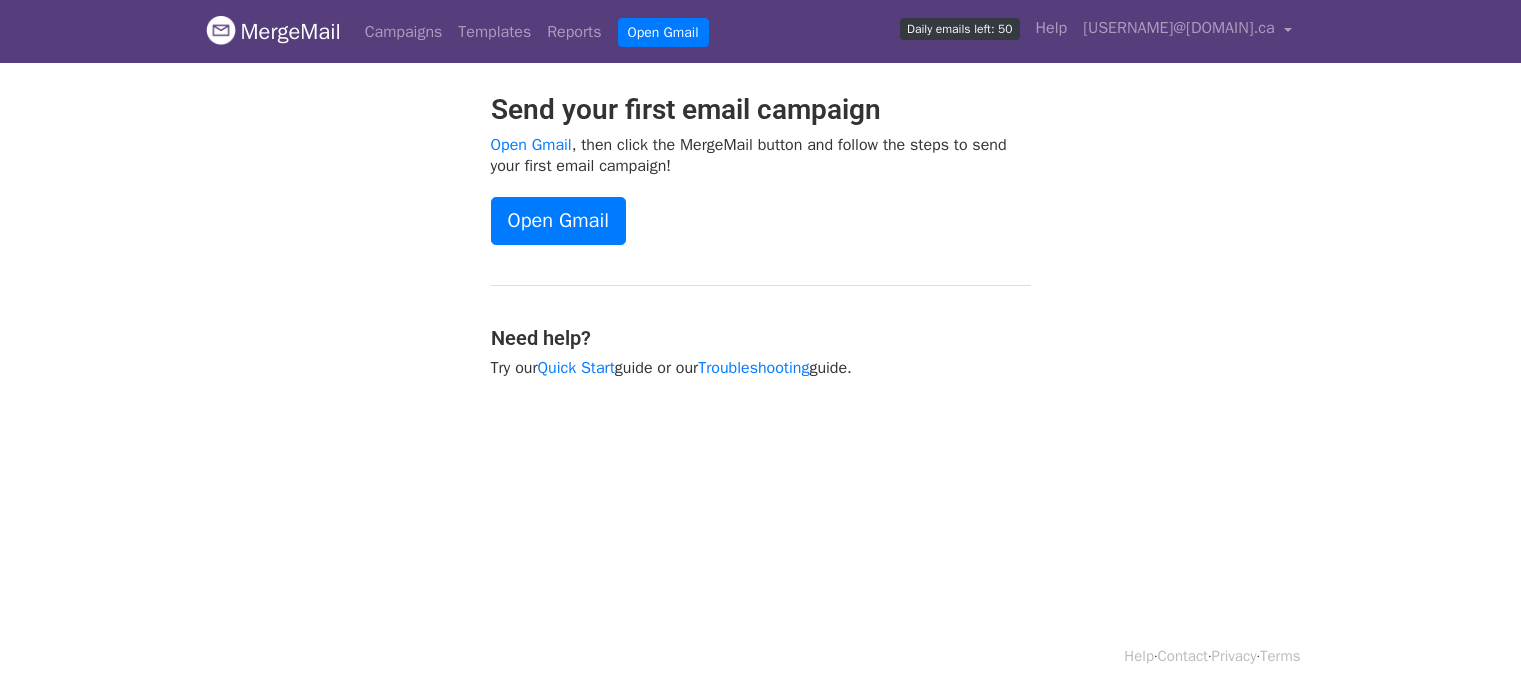 scroll, scrollTop: 0, scrollLeft: 0, axis: both 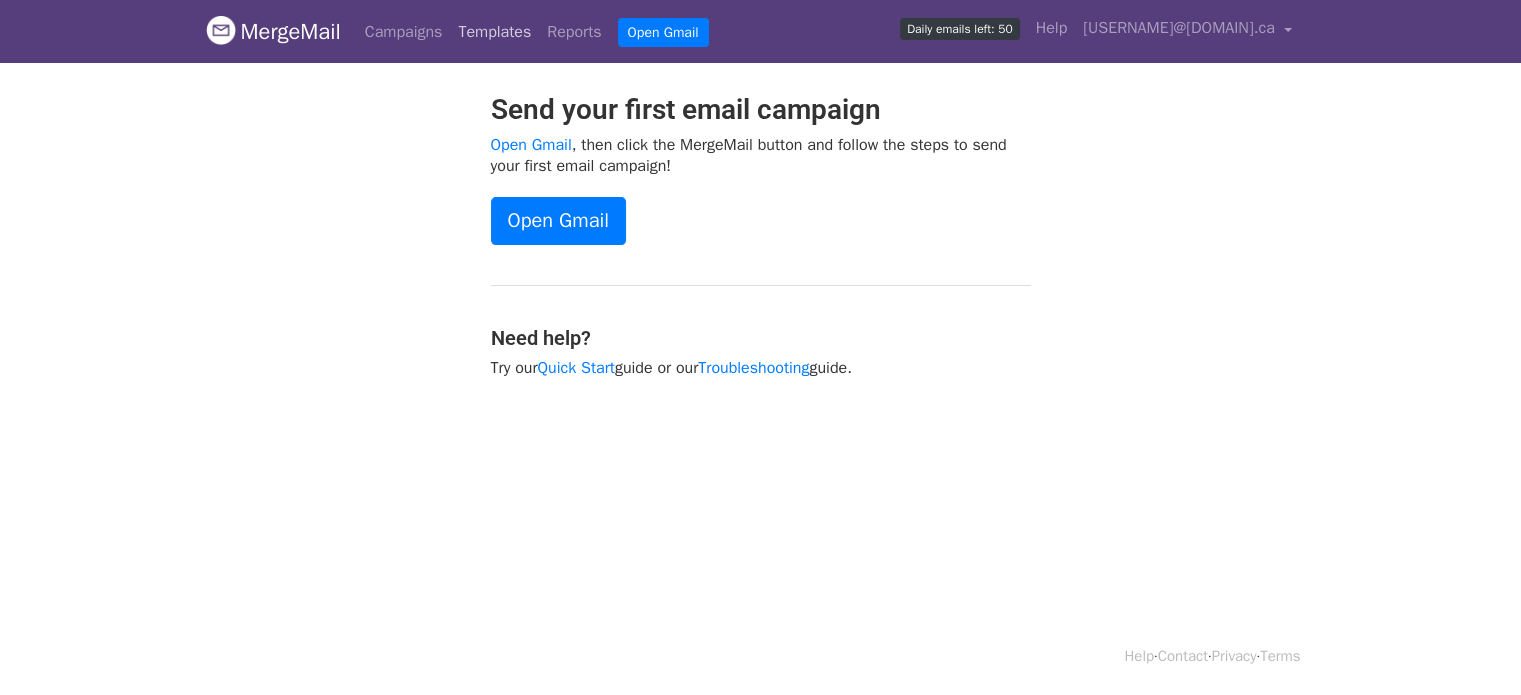 click on "Templates" at bounding box center (494, 32) 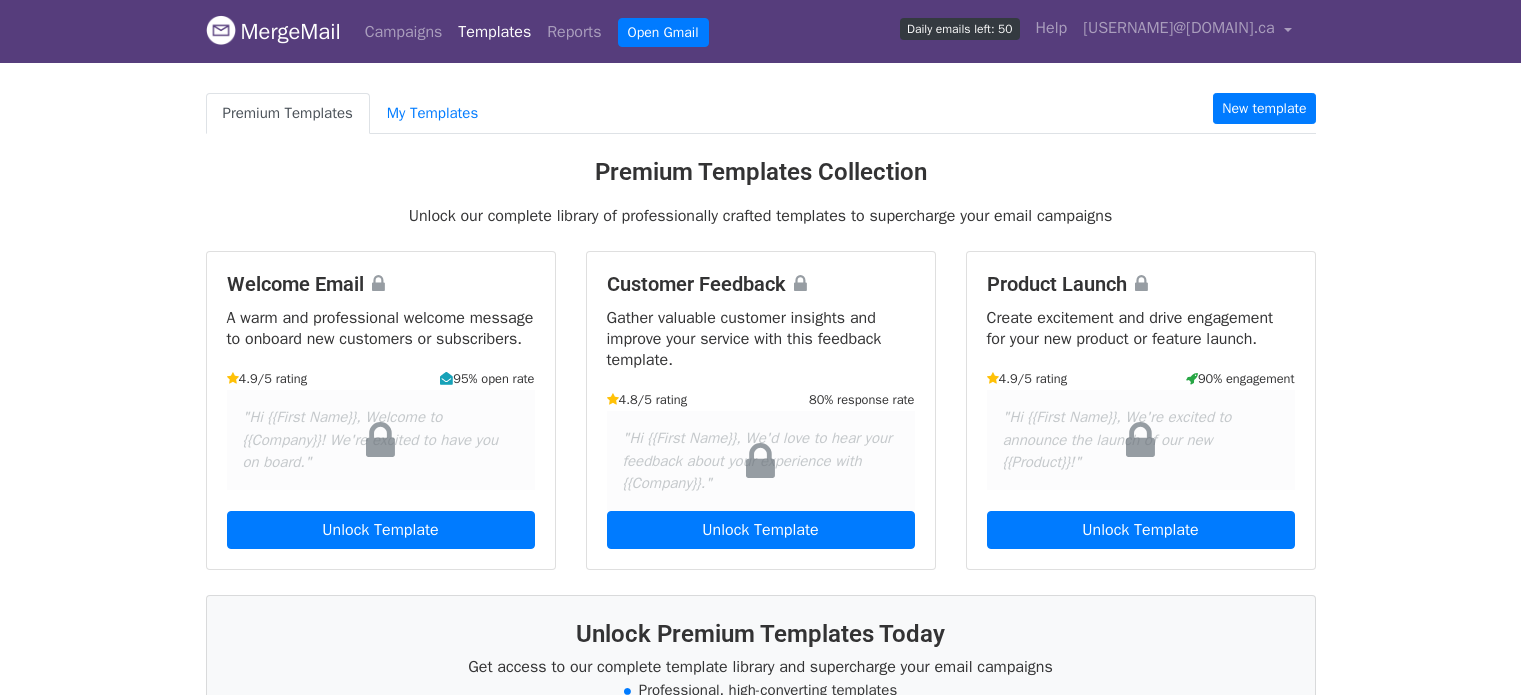 scroll, scrollTop: 0, scrollLeft: 0, axis: both 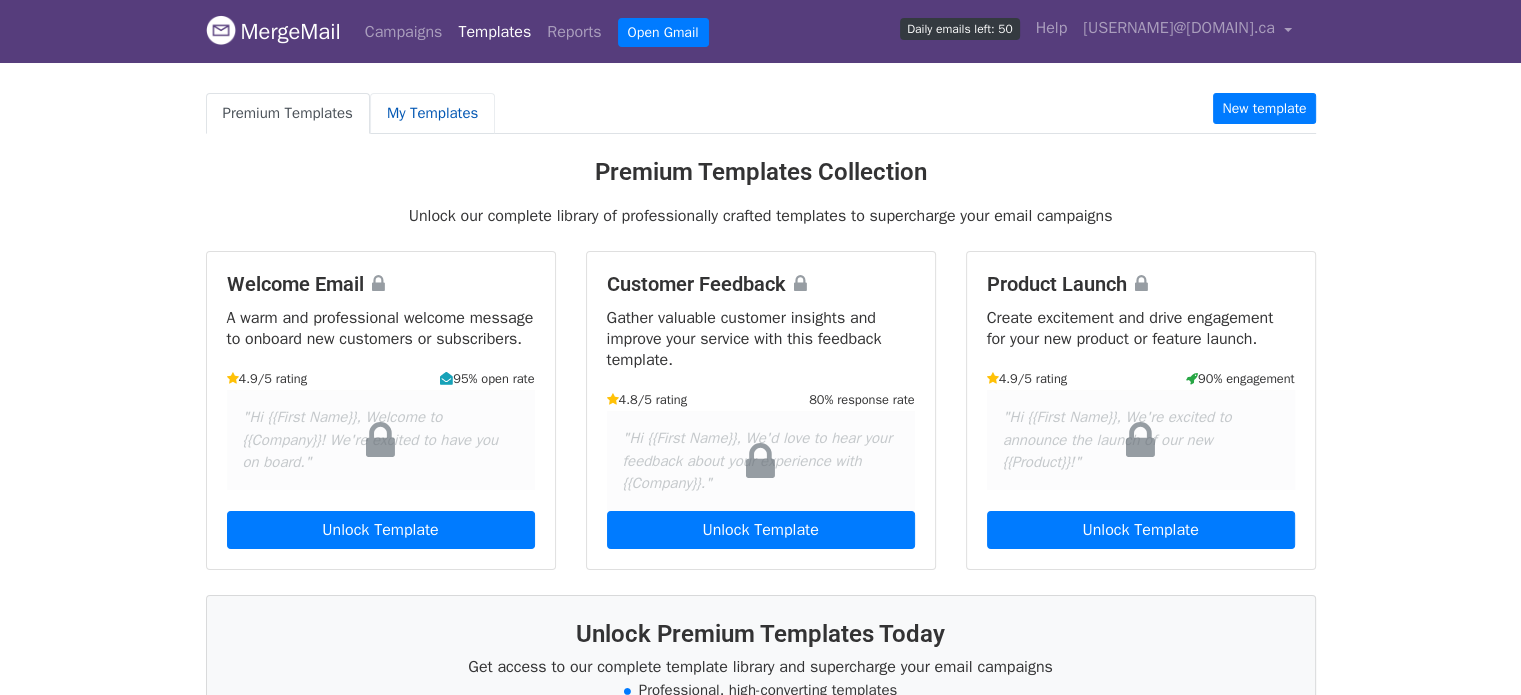 click on "My Templates" at bounding box center [432, 113] 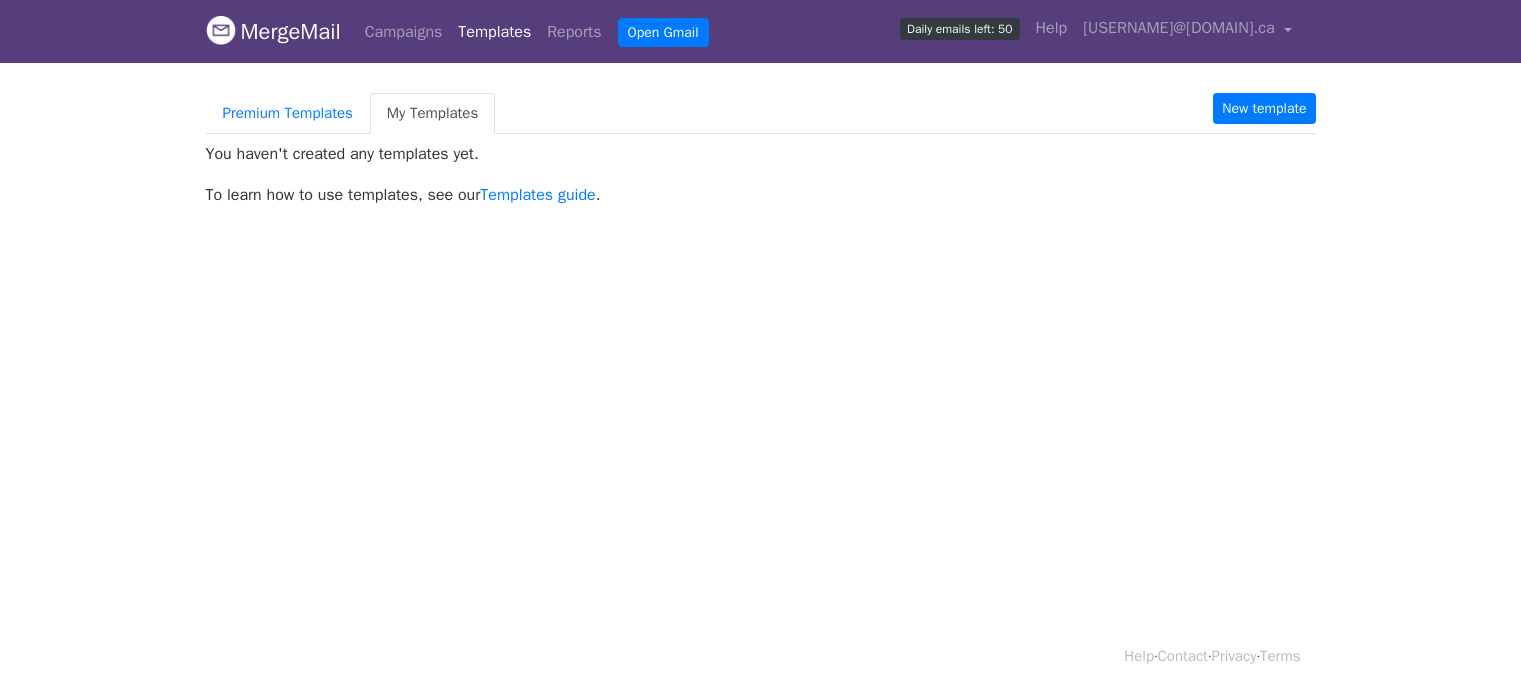 scroll, scrollTop: 0, scrollLeft: 0, axis: both 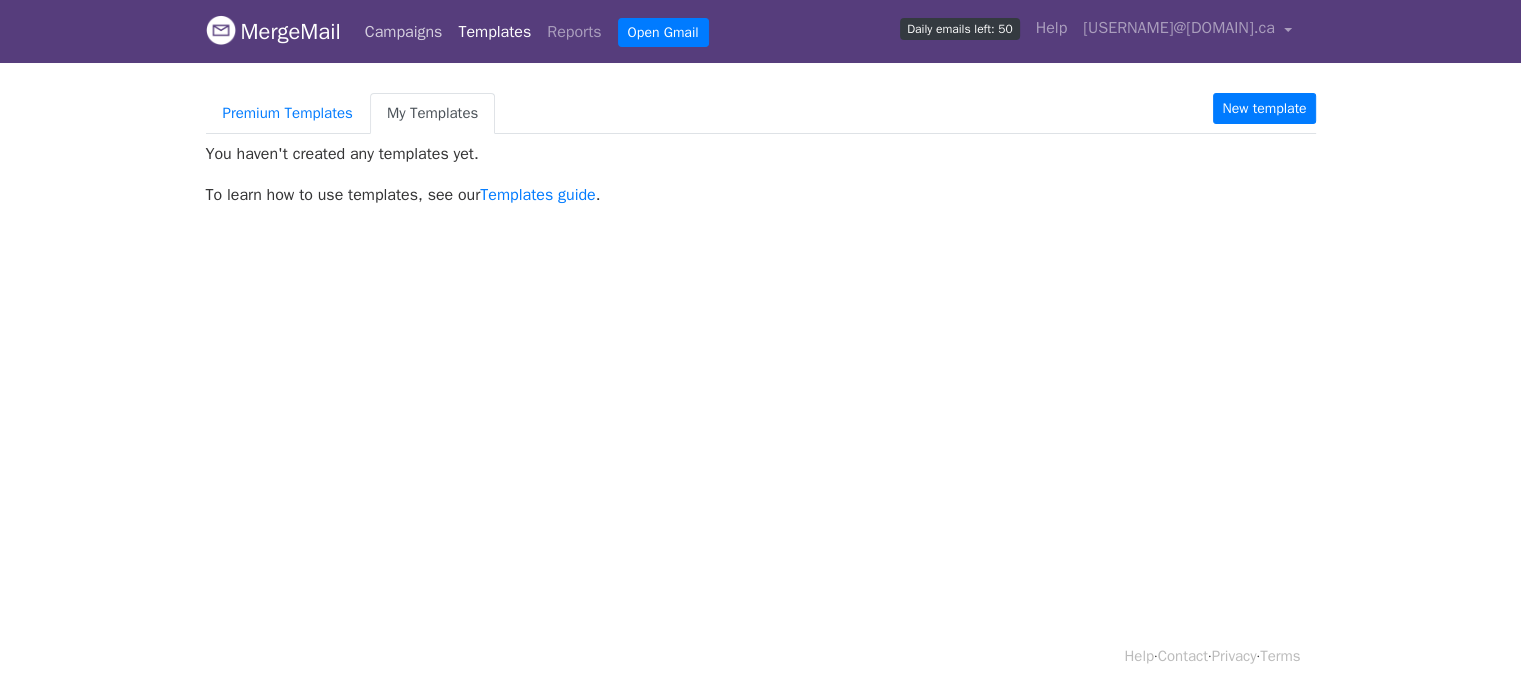 click on "Campaigns" at bounding box center (404, 32) 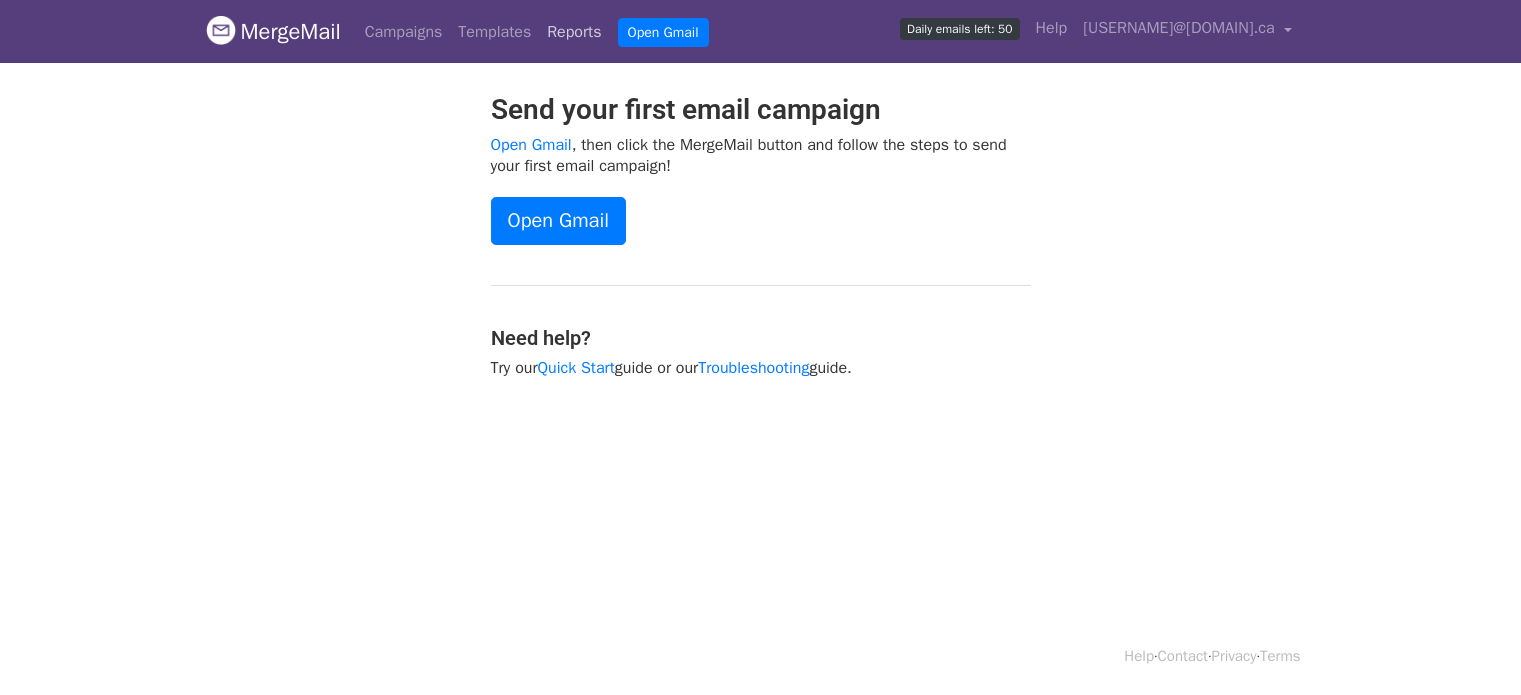 scroll, scrollTop: 0, scrollLeft: 0, axis: both 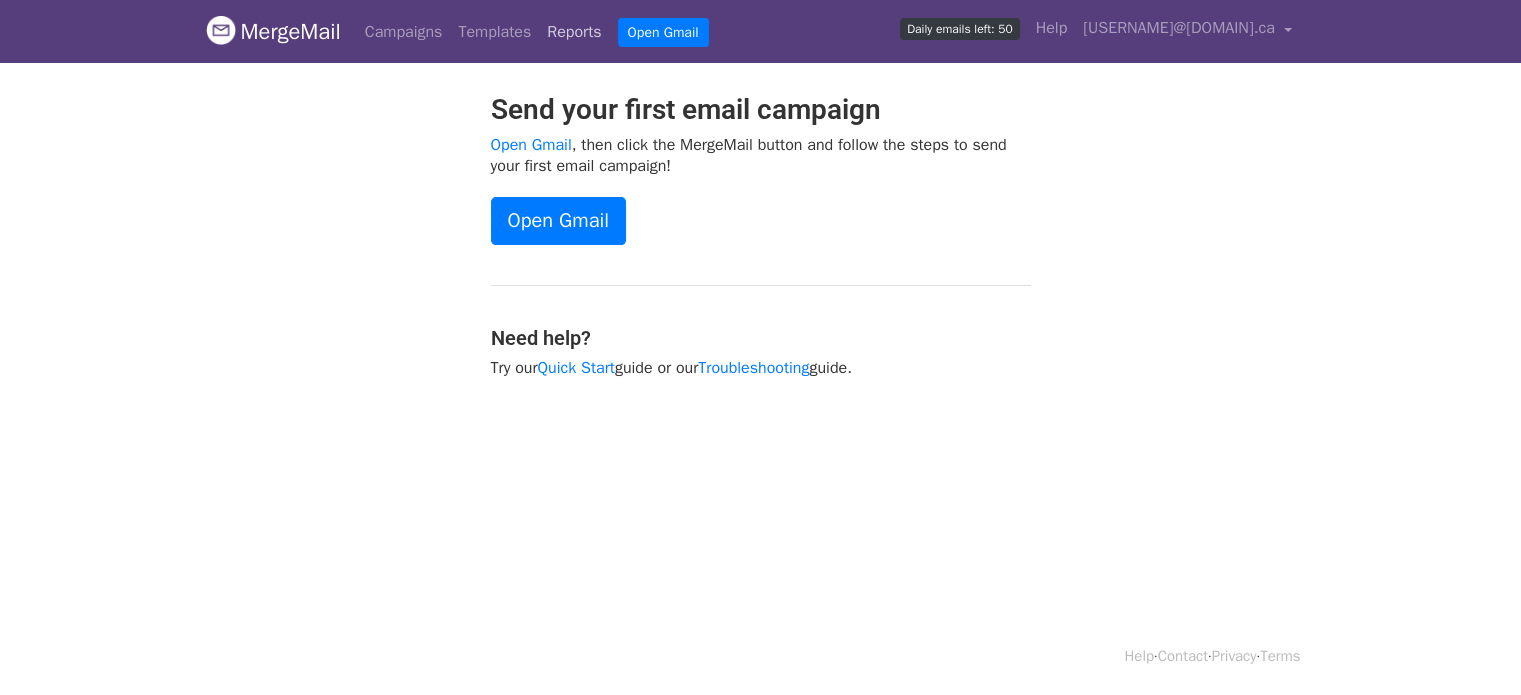 click on "Reports" at bounding box center (574, 32) 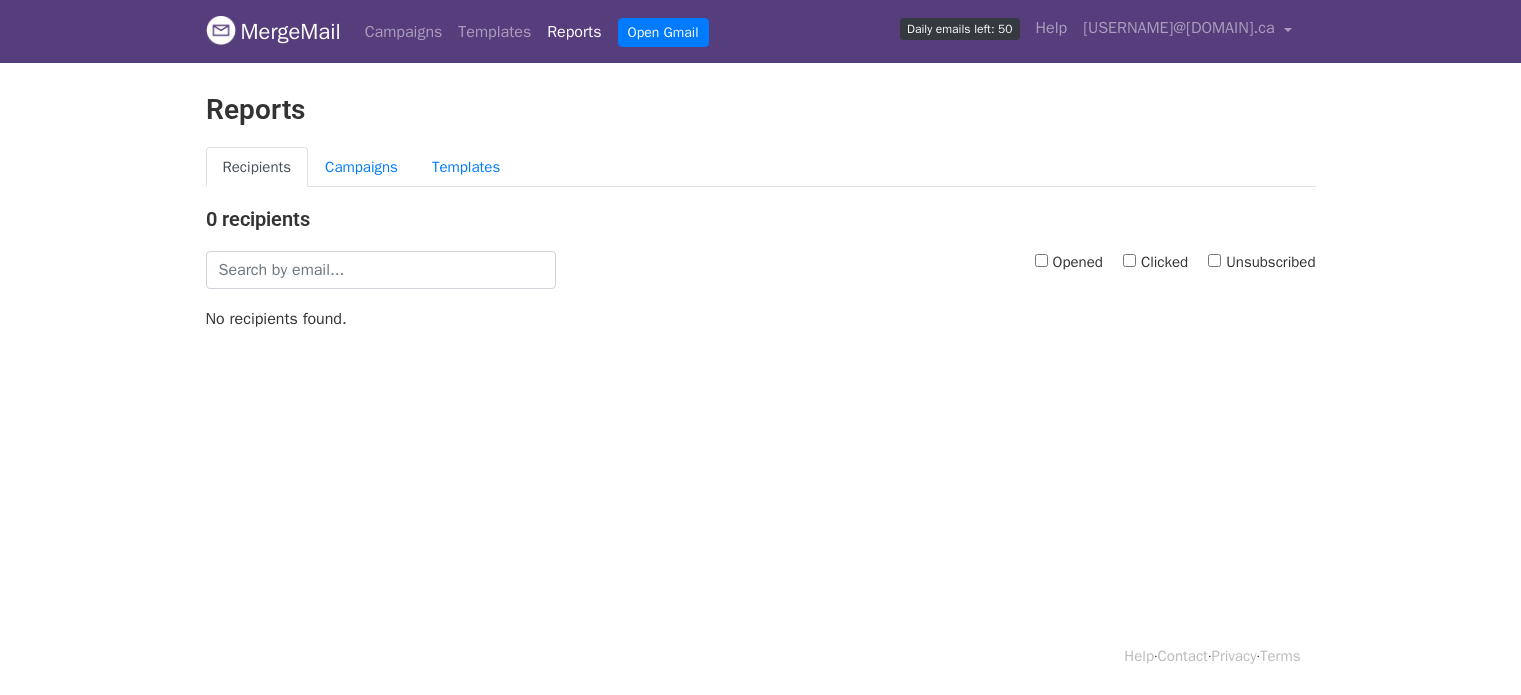 scroll, scrollTop: 0, scrollLeft: 0, axis: both 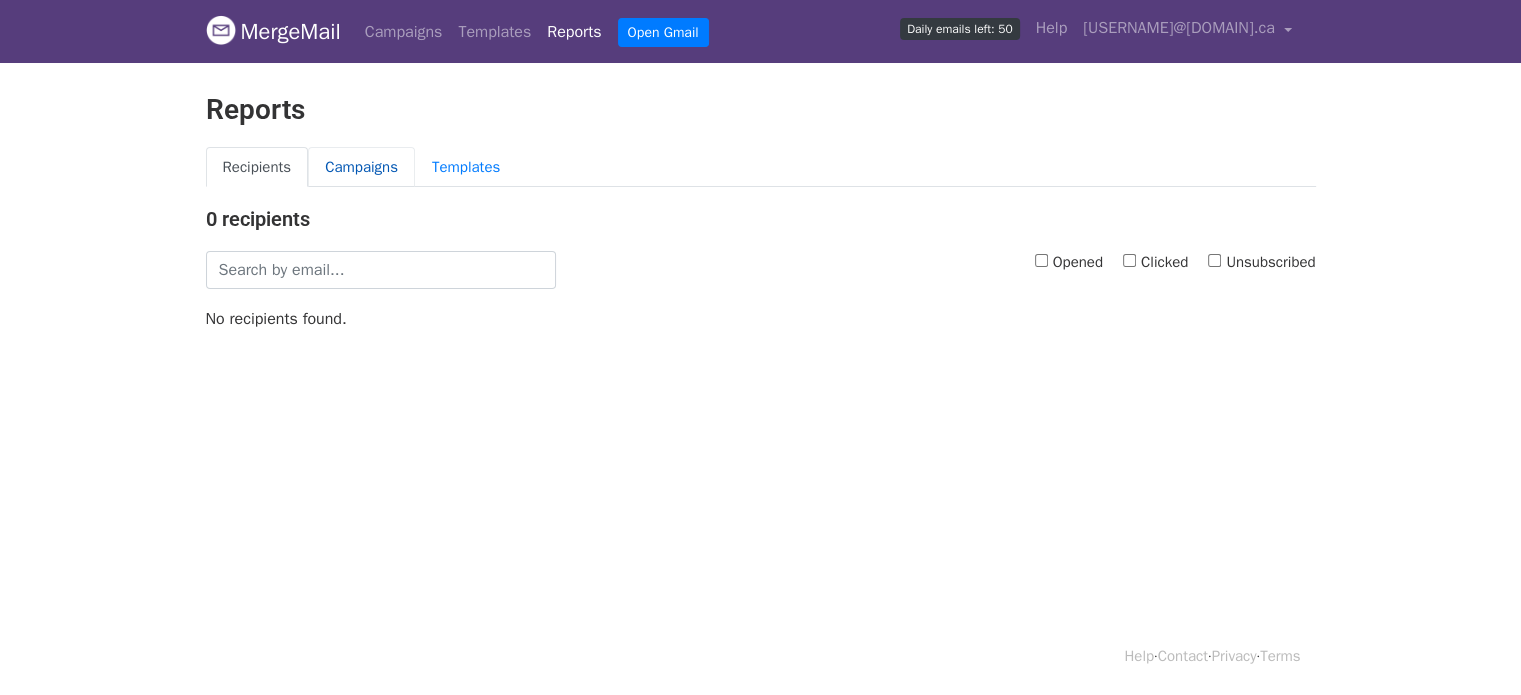 click on "Campaigns" at bounding box center [361, 167] 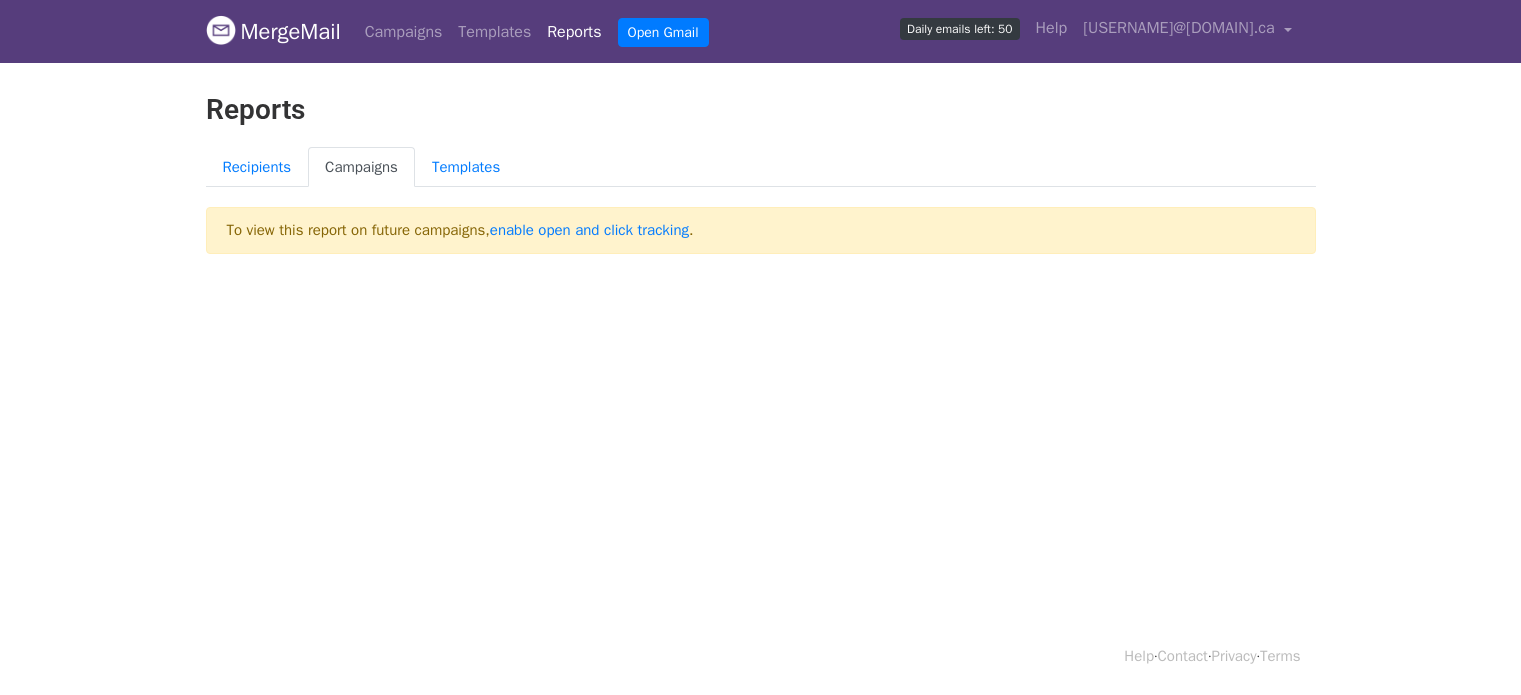 scroll, scrollTop: 0, scrollLeft: 0, axis: both 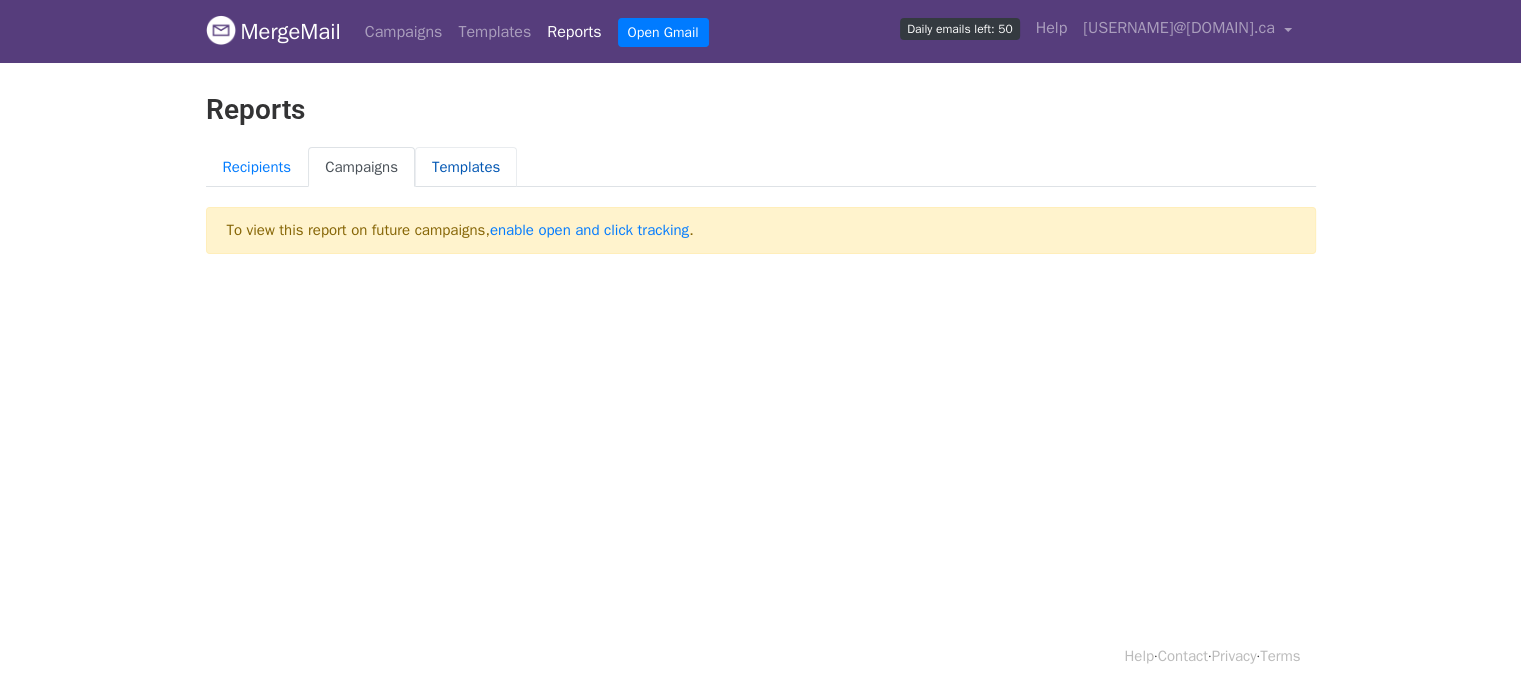 click on "Templates" at bounding box center (466, 167) 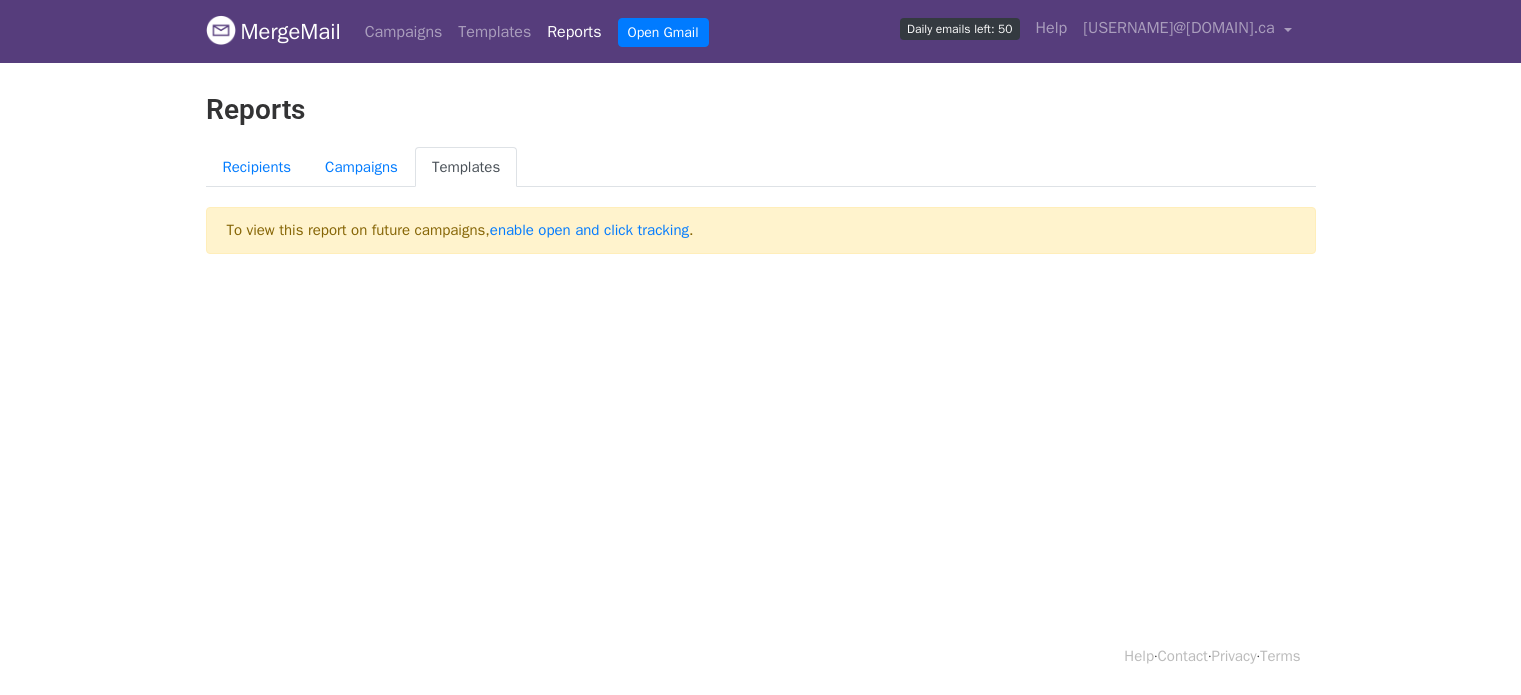 scroll, scrollTop: 0, scrollLeft: 0, axis: both 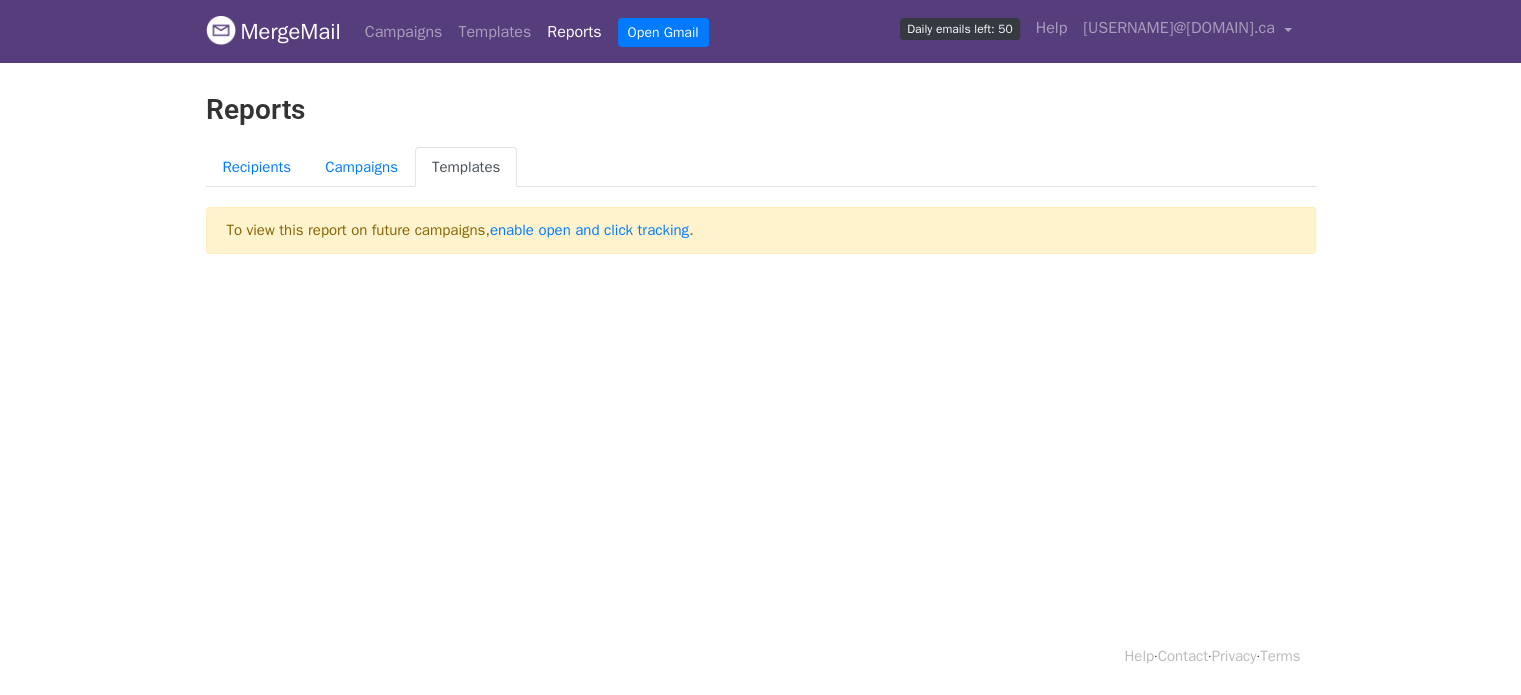 click on "Templates" at bounding box center [466, 167] 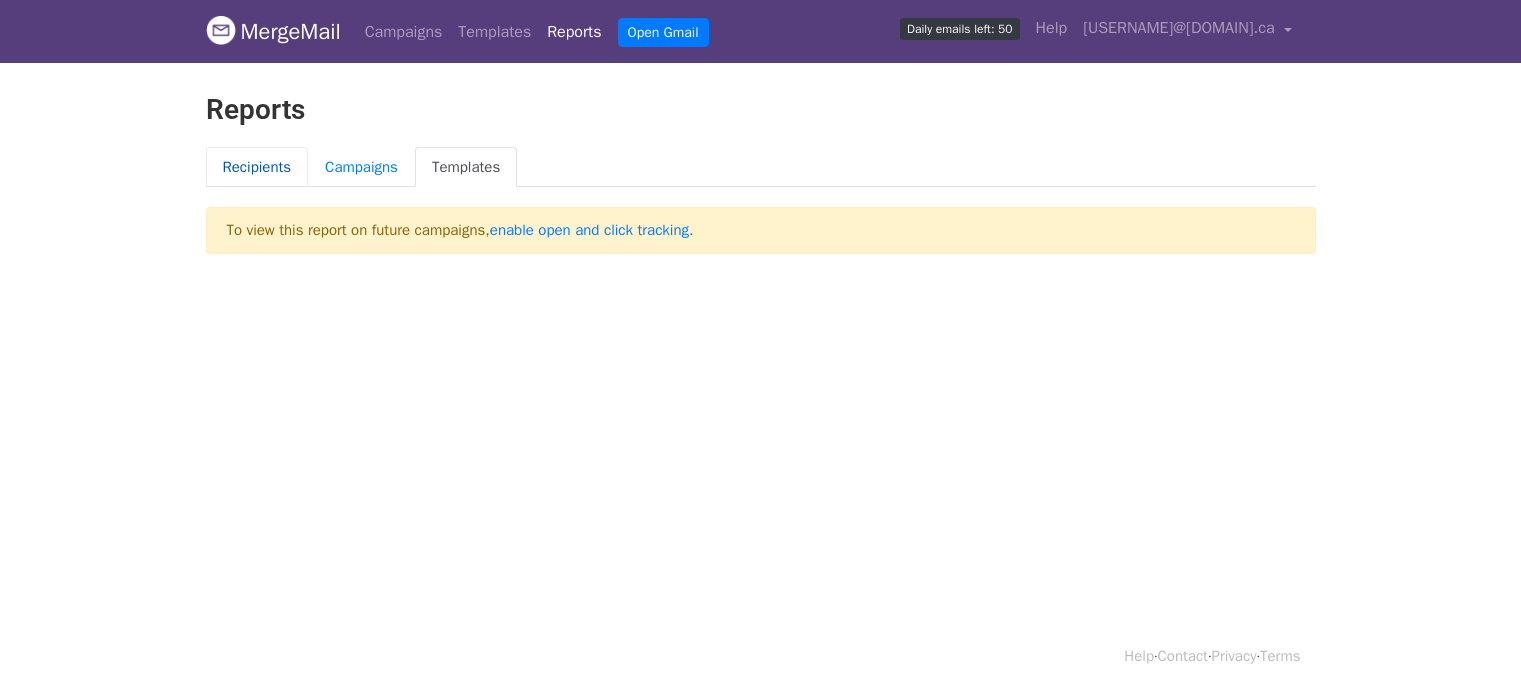 scroll, scrollTop: 0, scrollLeft: 0, axis: both 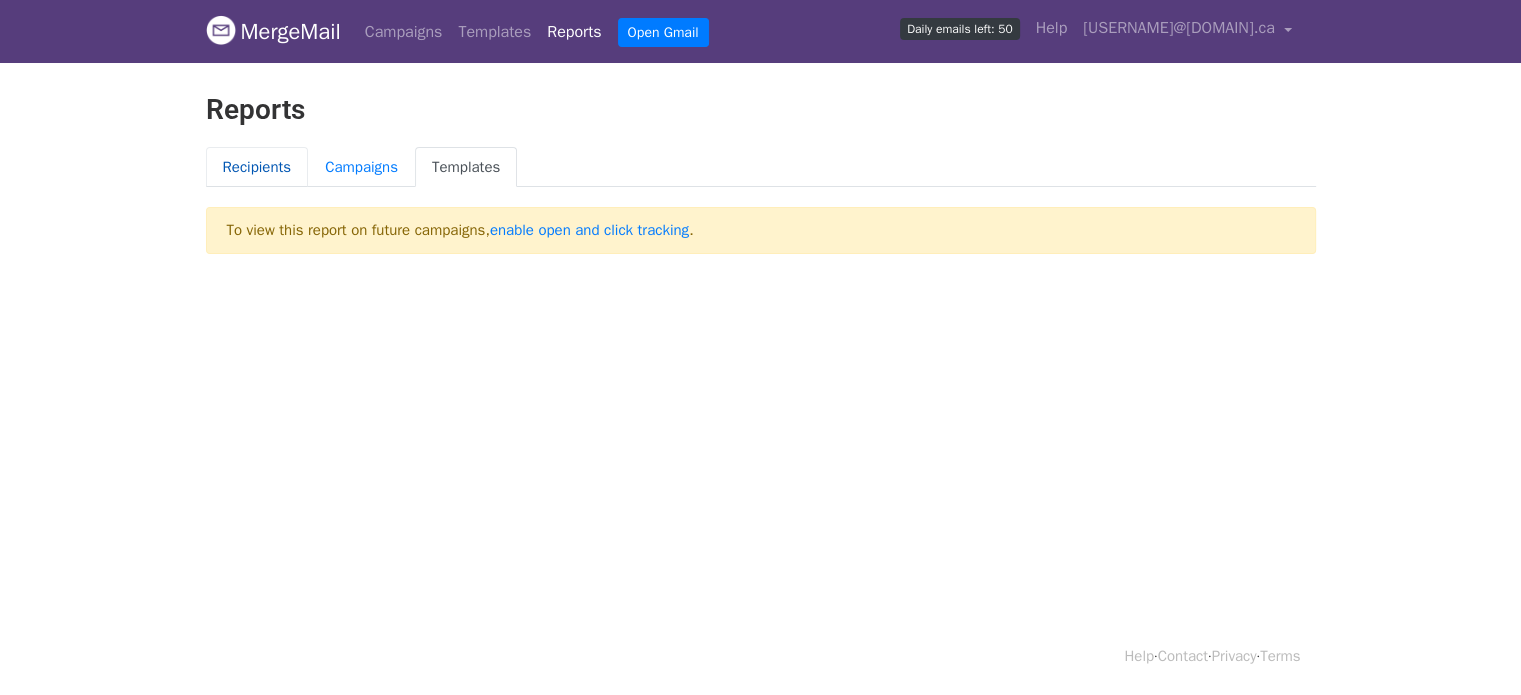 click on "Recipients" at bounding box center (257, 167) 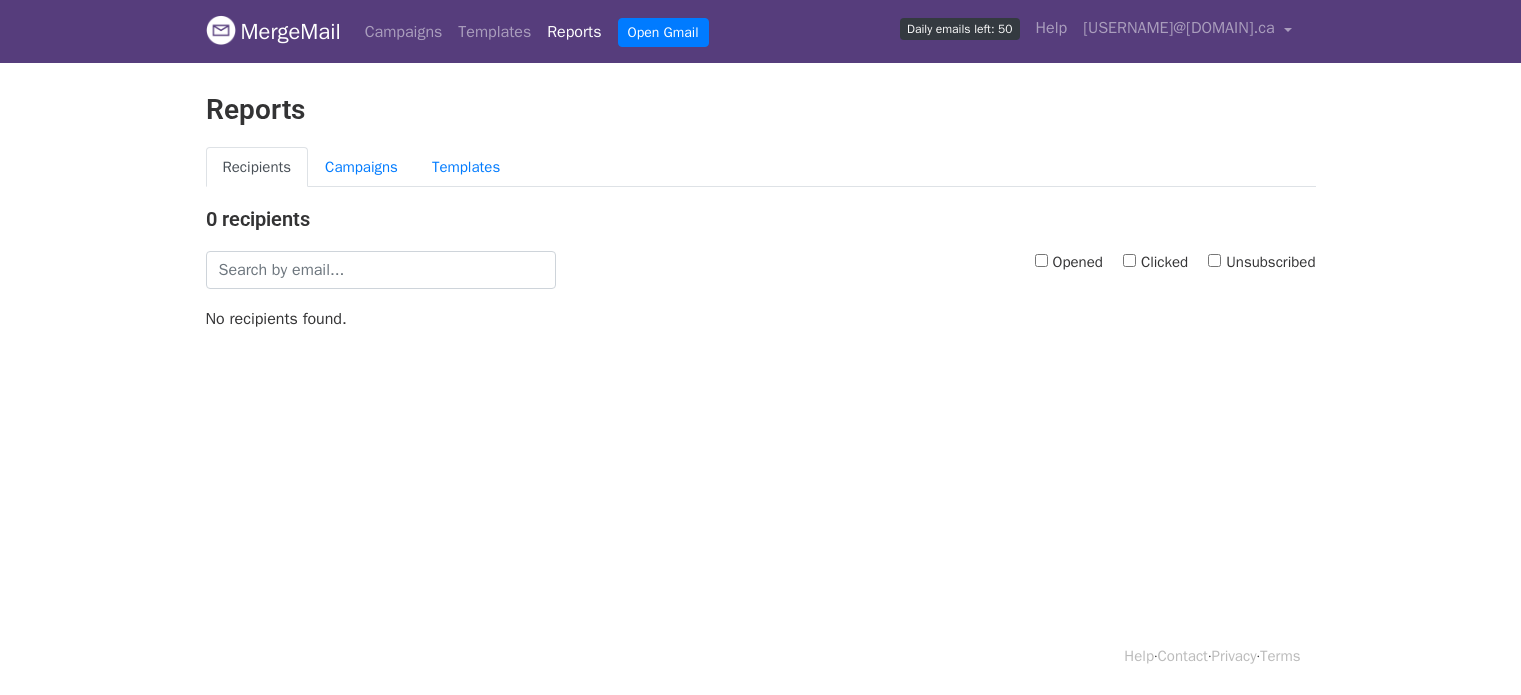 scroll, scrollTop: 0, scrollLeft: 0, axis: both 